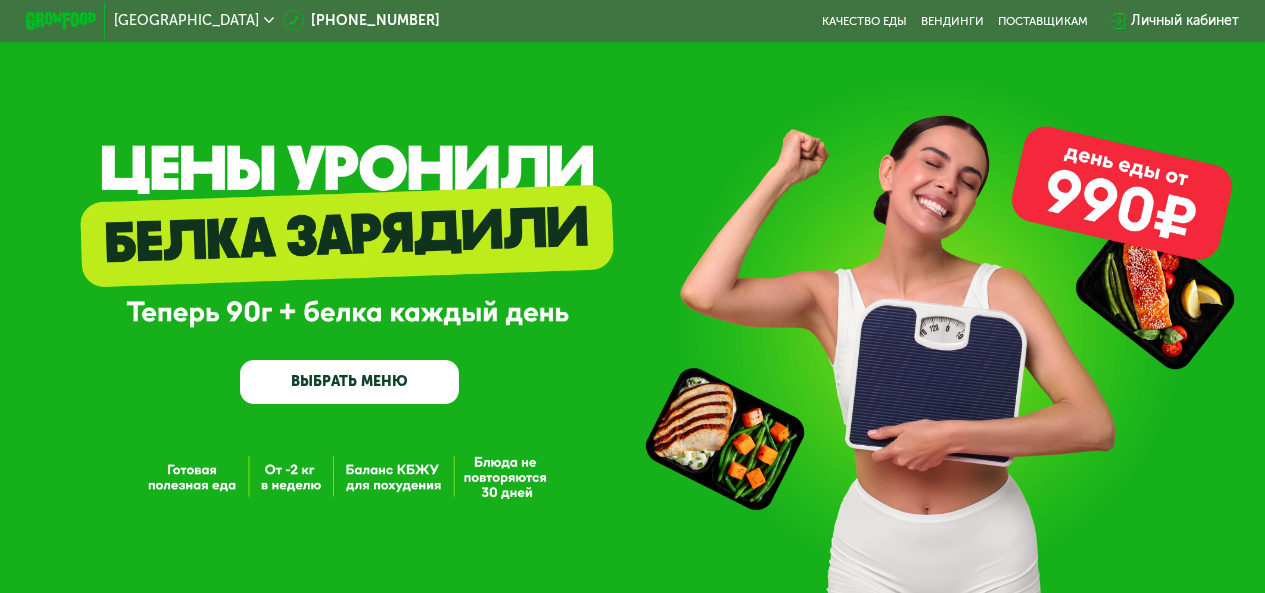 scroll, scrollTop: 0, scrollLeft: 0, axis: both 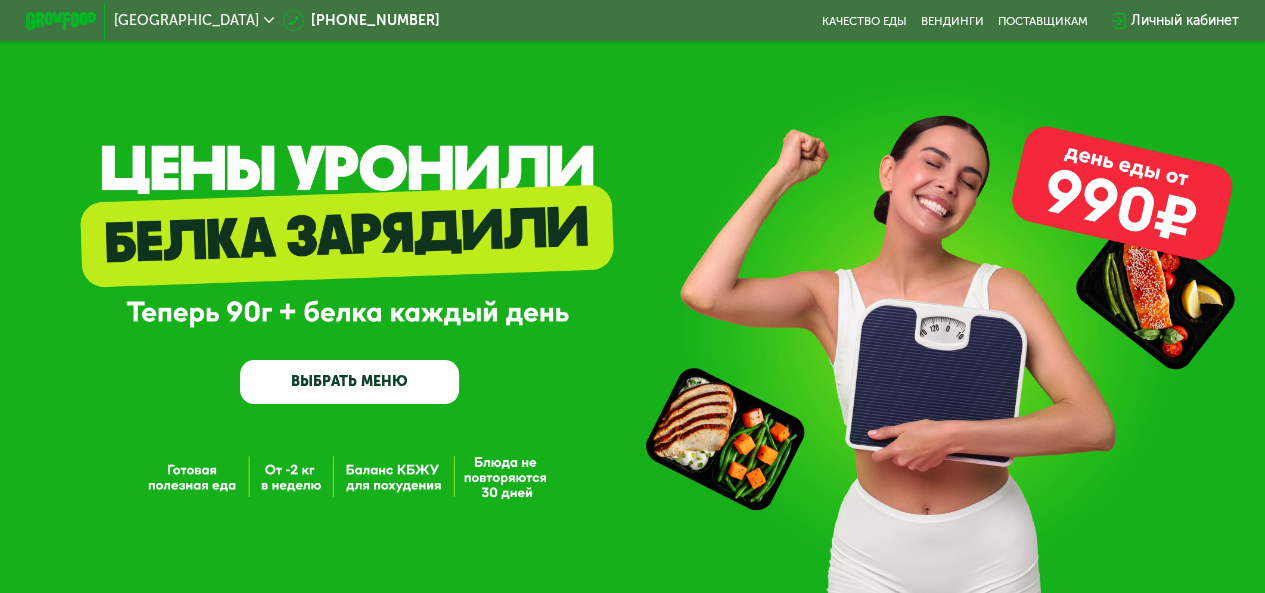 click on "ВЫБРАТЬ МЕНЮ" at bounding box center [349, 382] 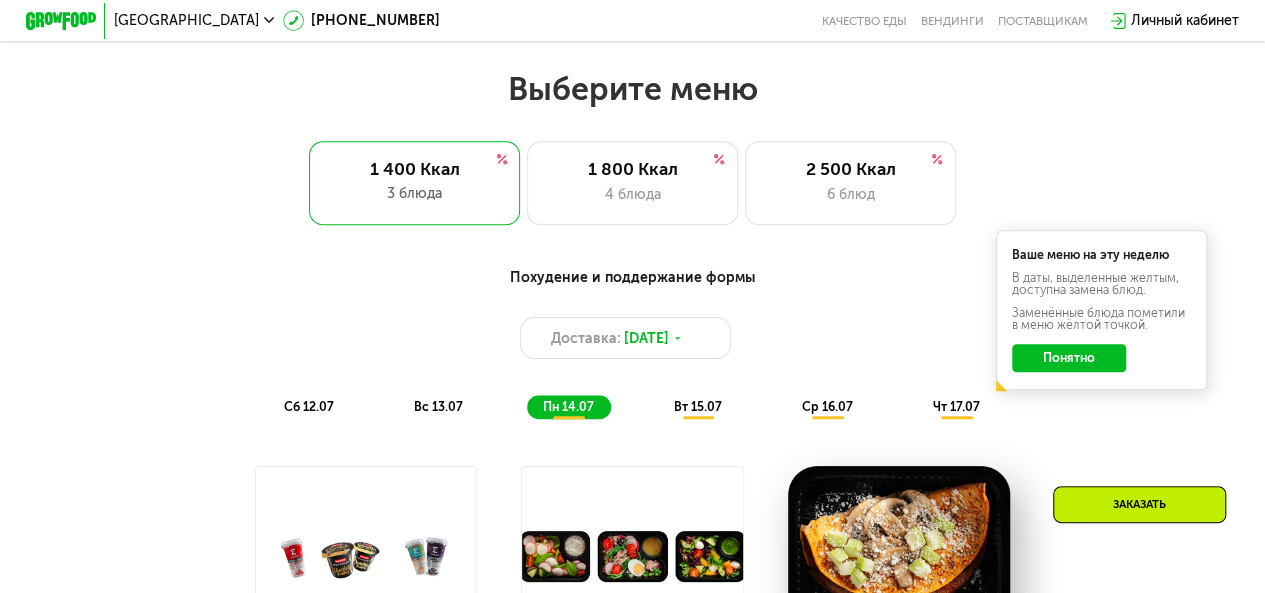scroll, scrollTop: 774, scrollLeft: 0, axis: vertical 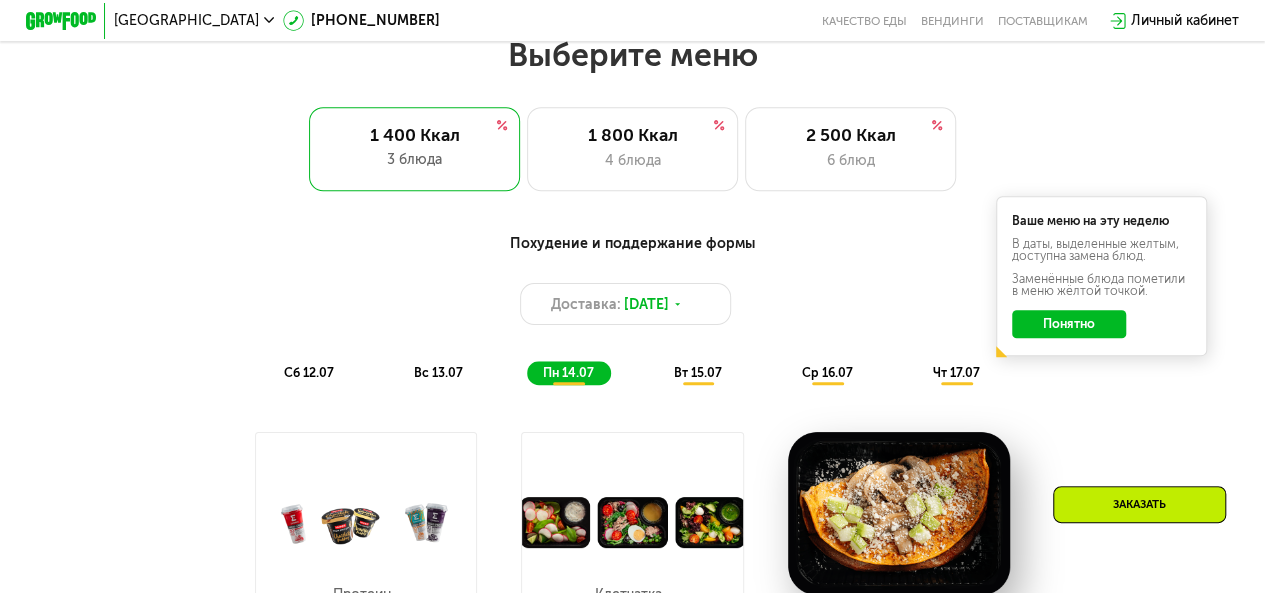 click on "Понятно" 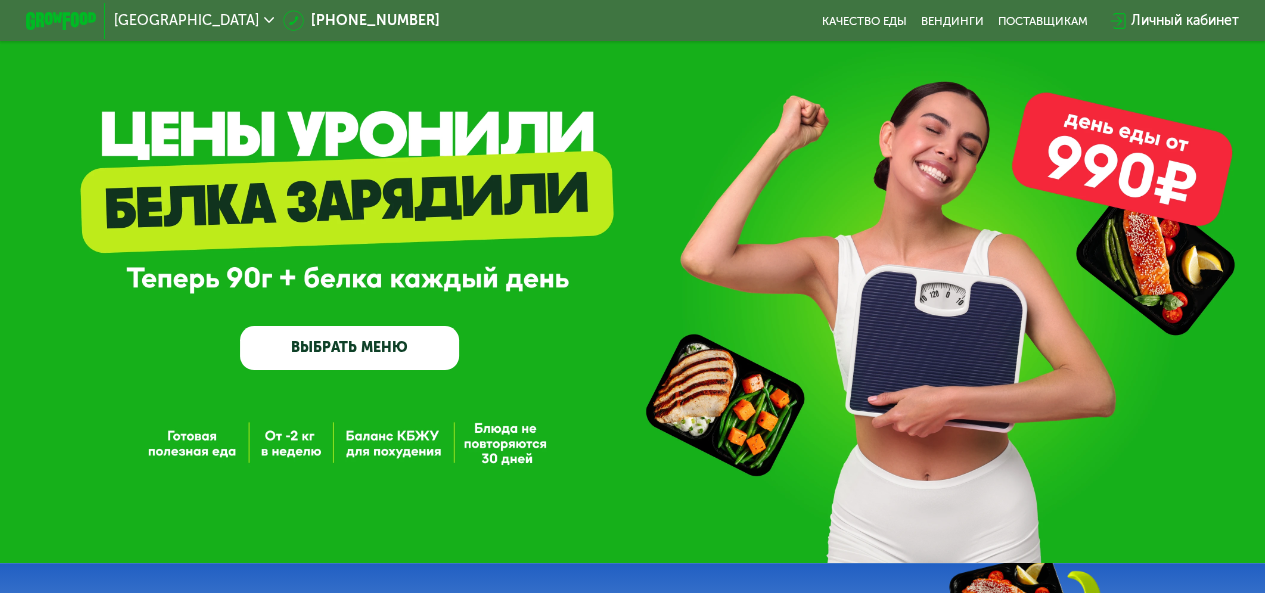 scroll, scrollTop: 0, scrollLeft: 0, axis: both 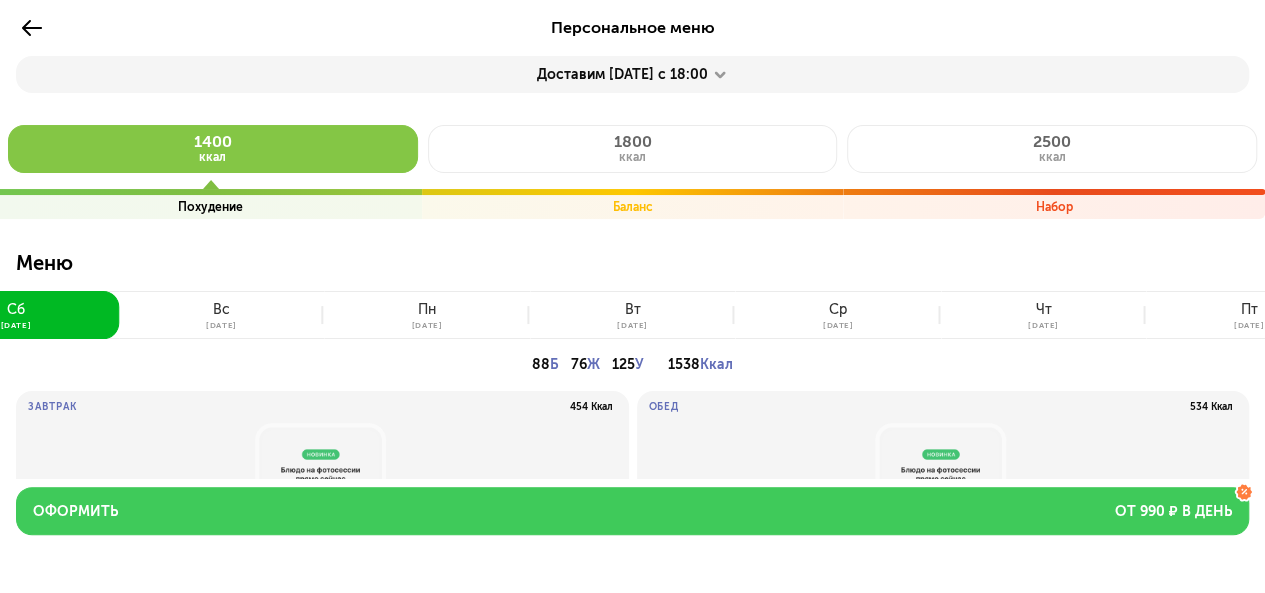 click on "Оформить   от 990 ₽ в день" at bounding box center [632, 511] 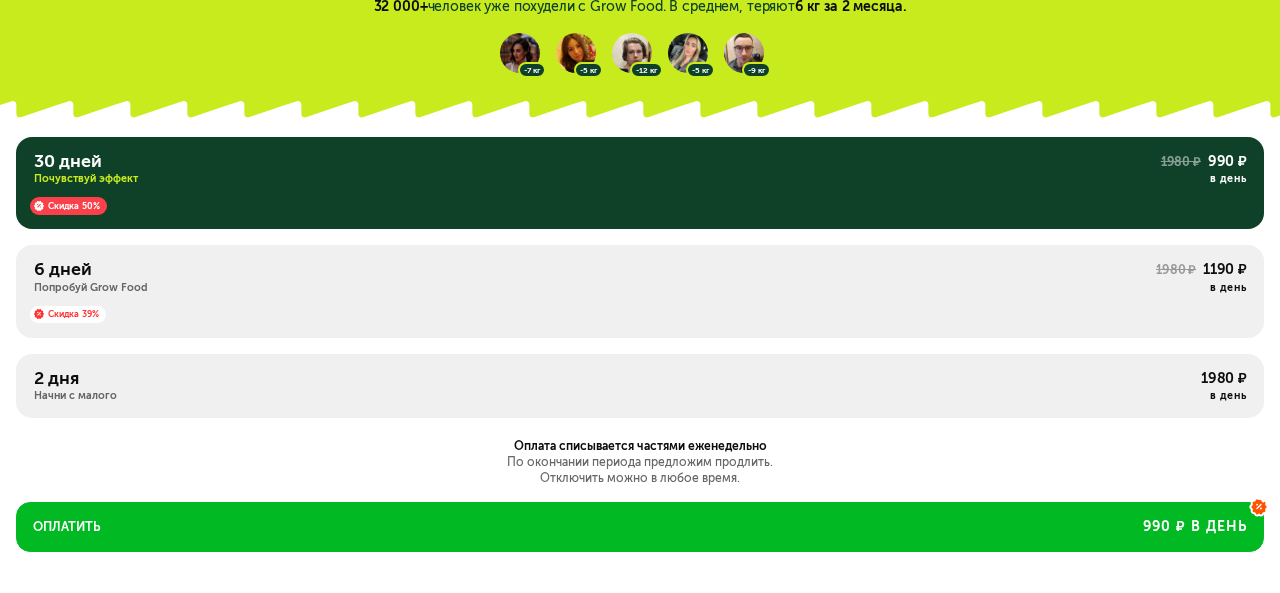 scroll, scrollTop: 62, scrollLeft: 0, axis: vertical 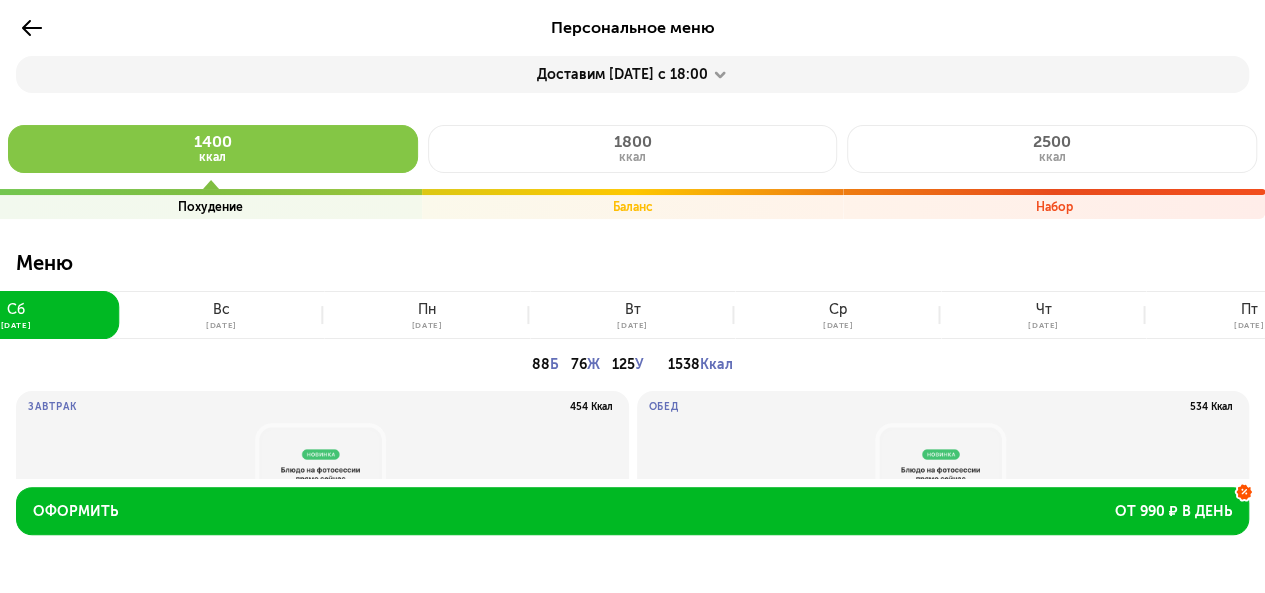 click on "Доставим [DATE] с 18:00" 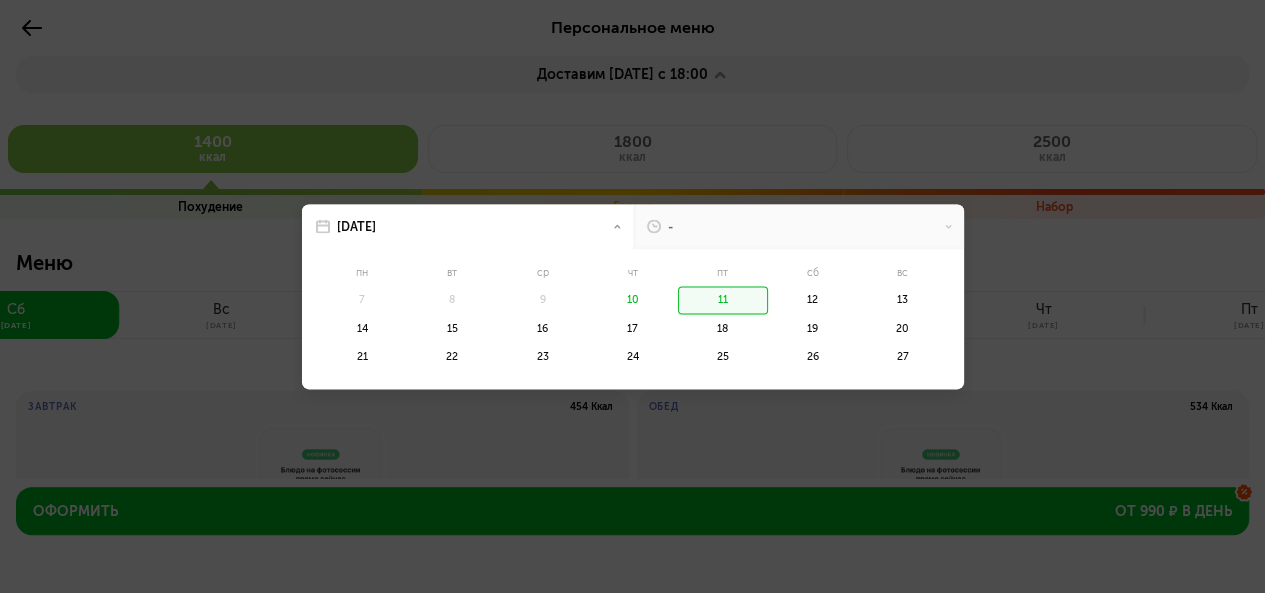 click on "11" 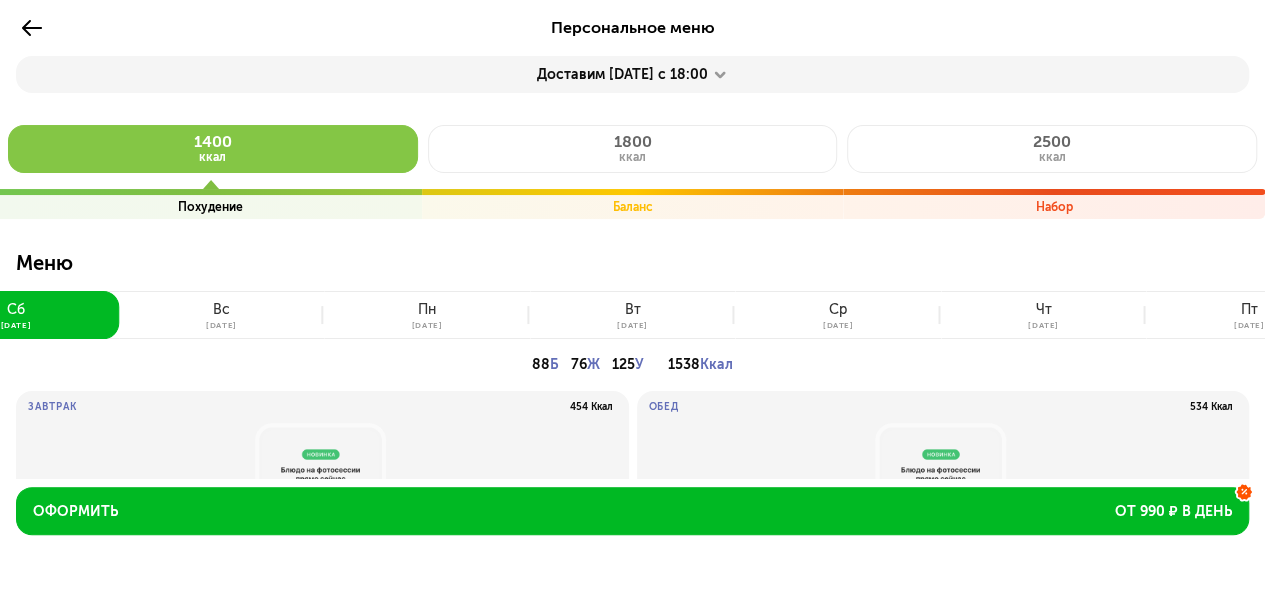 click on "Доставим [DATE] с 18:00" 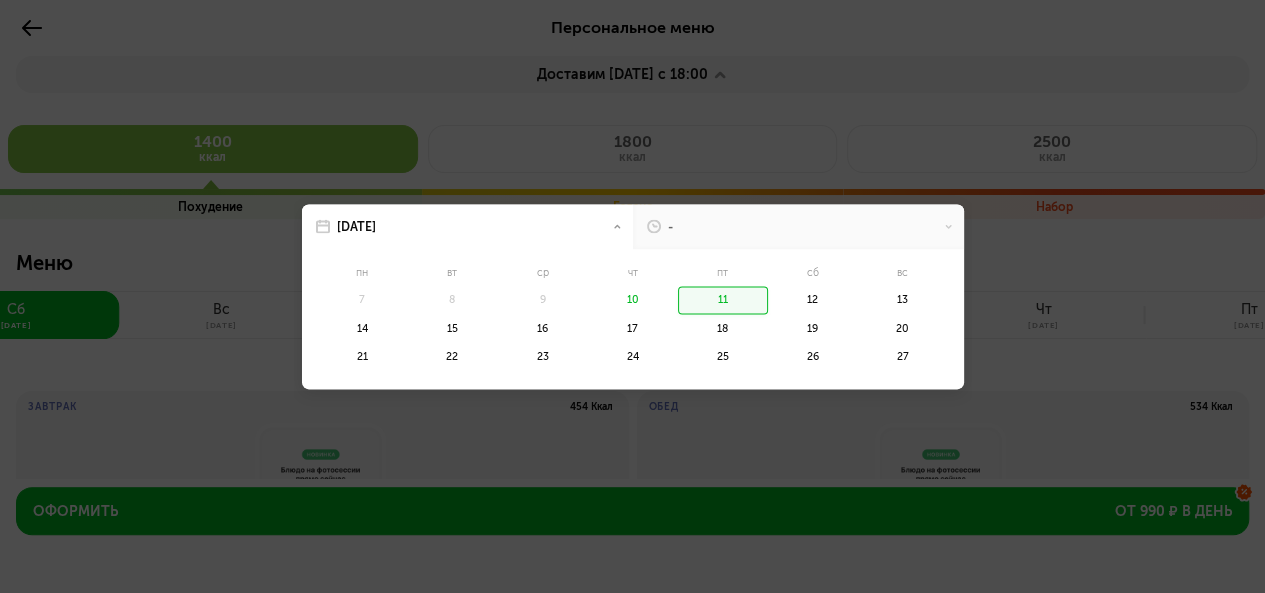 click at bounding box center (632, 296) 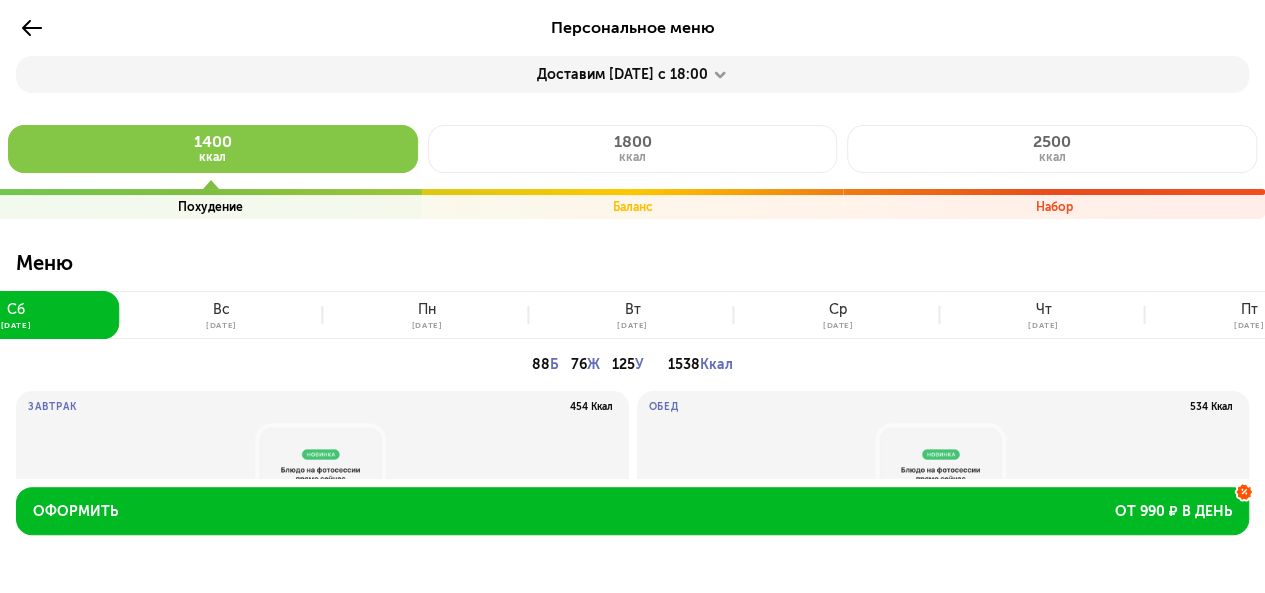 click on "Доставим [DATE] с 18:00" 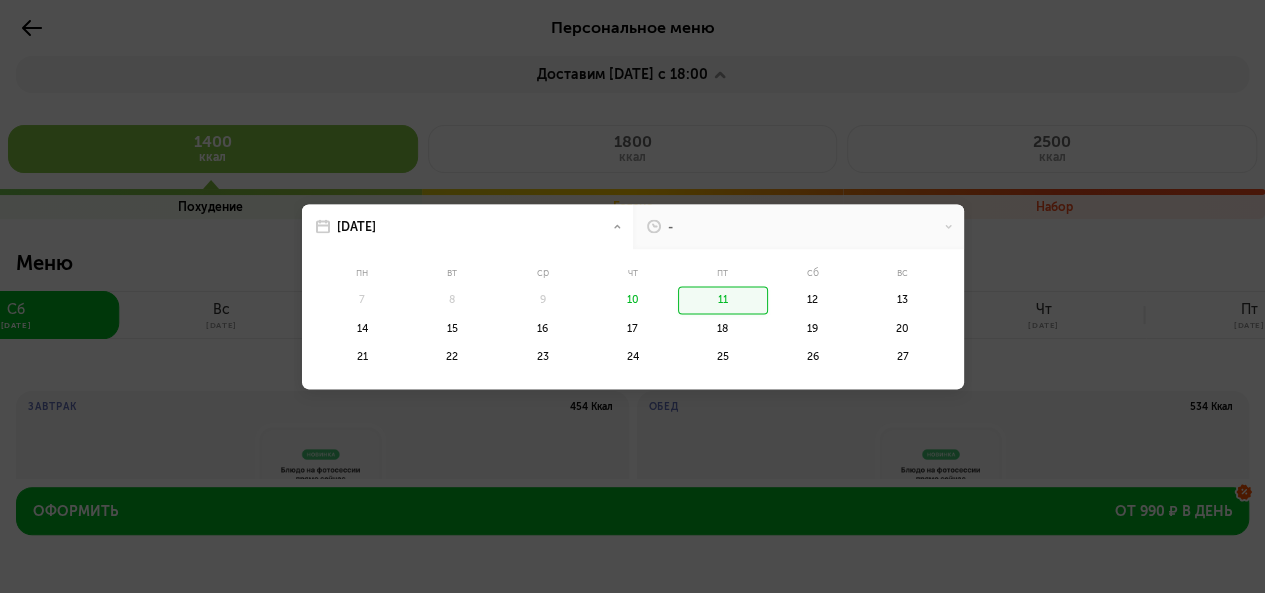 click at bounding box center (632, 296) 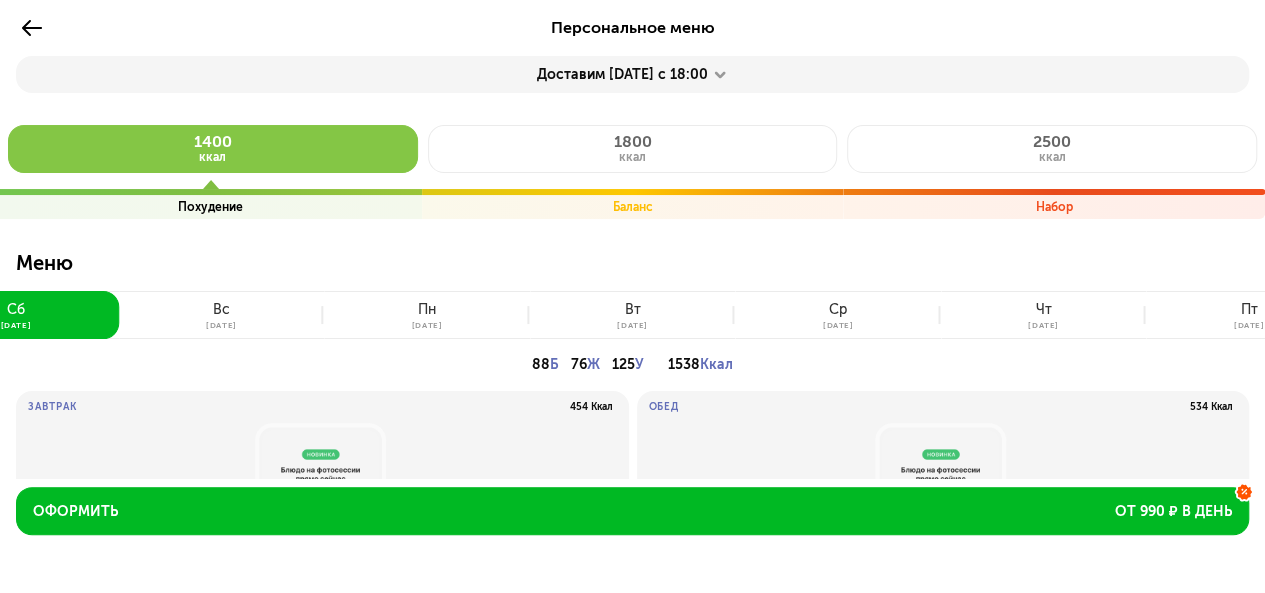 click on "Доставим [DATE] с 18:00" 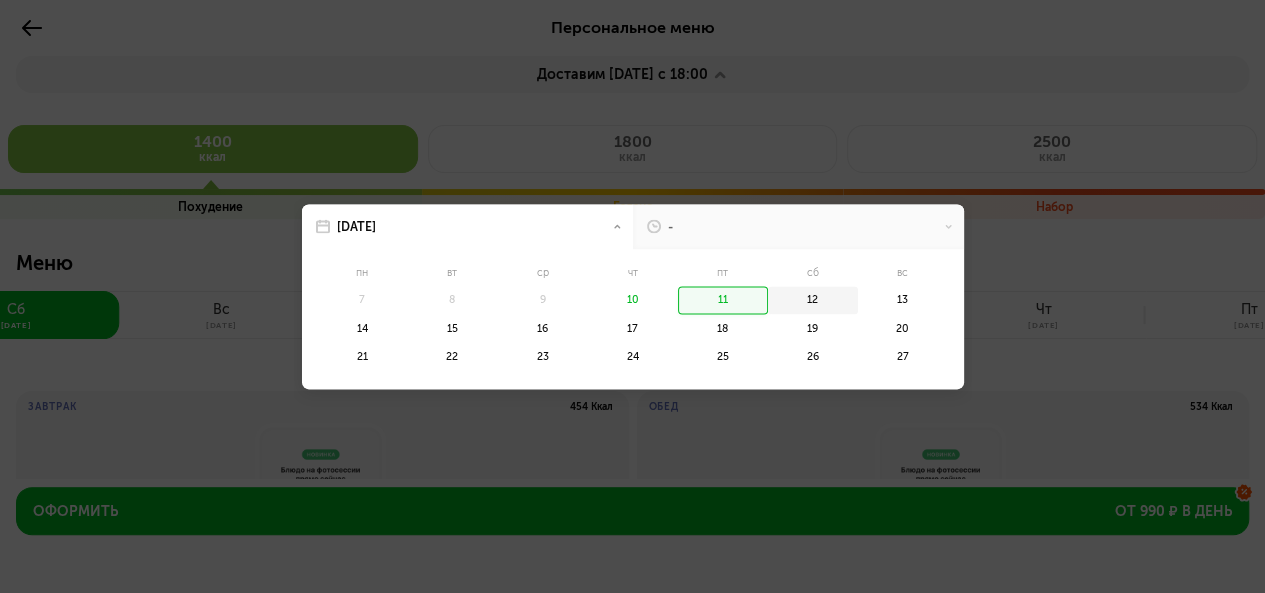 click on "12" 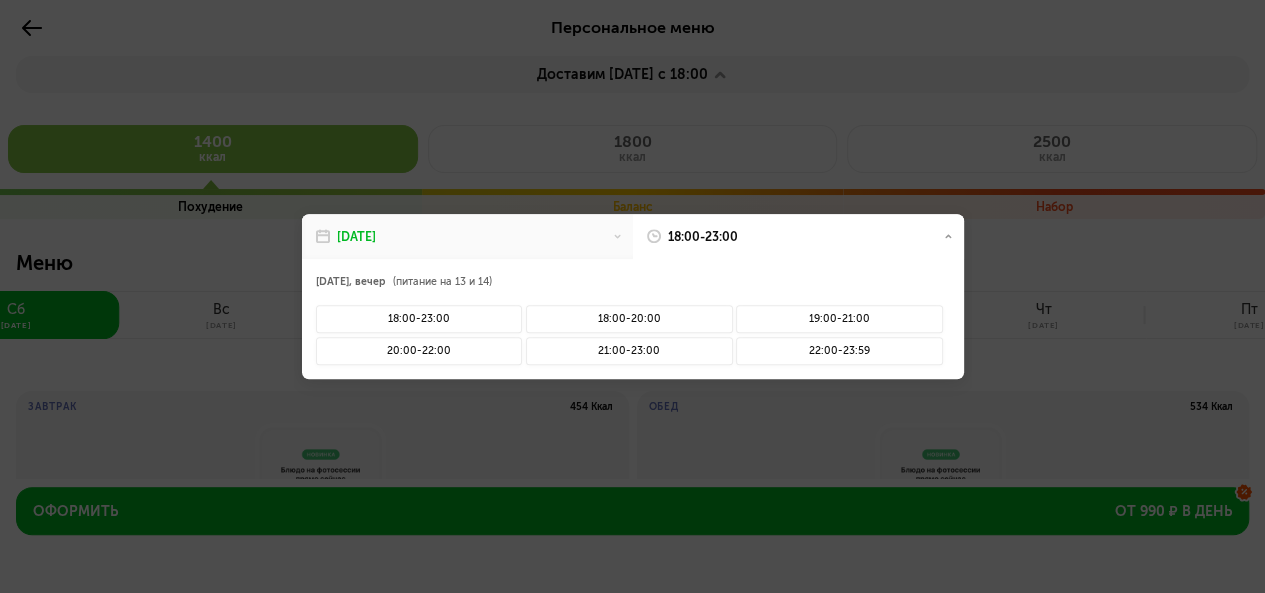 click at bounding box center (632, 296) 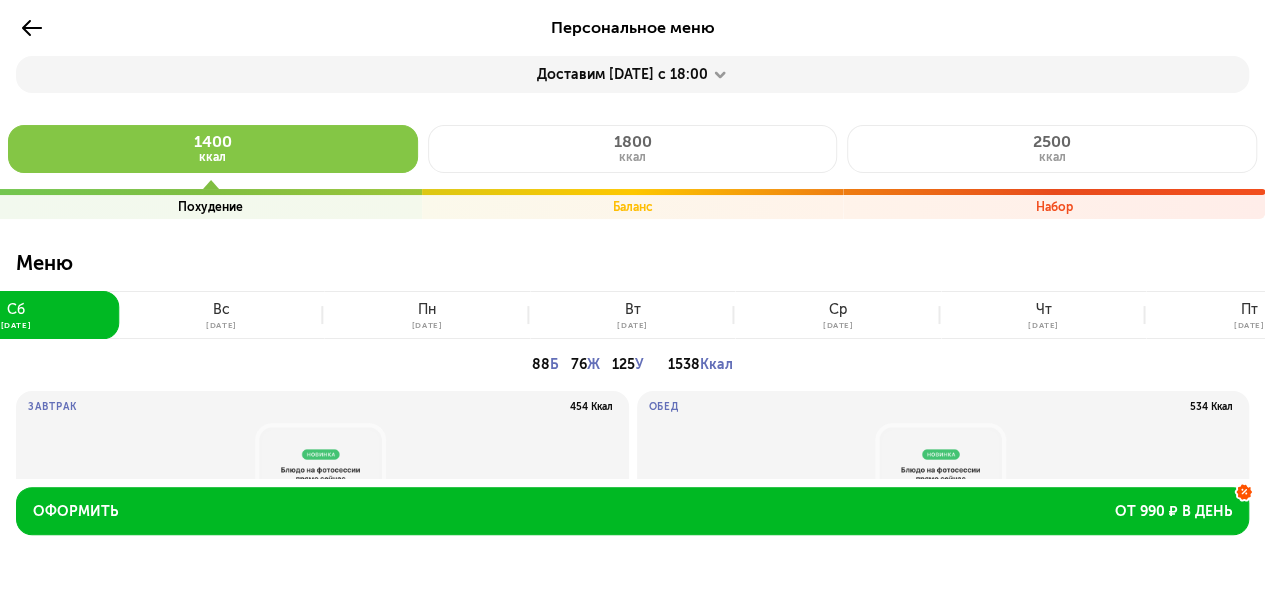 click on "Доставим [DATE] с 18:00" at bounding box center [632, 74] 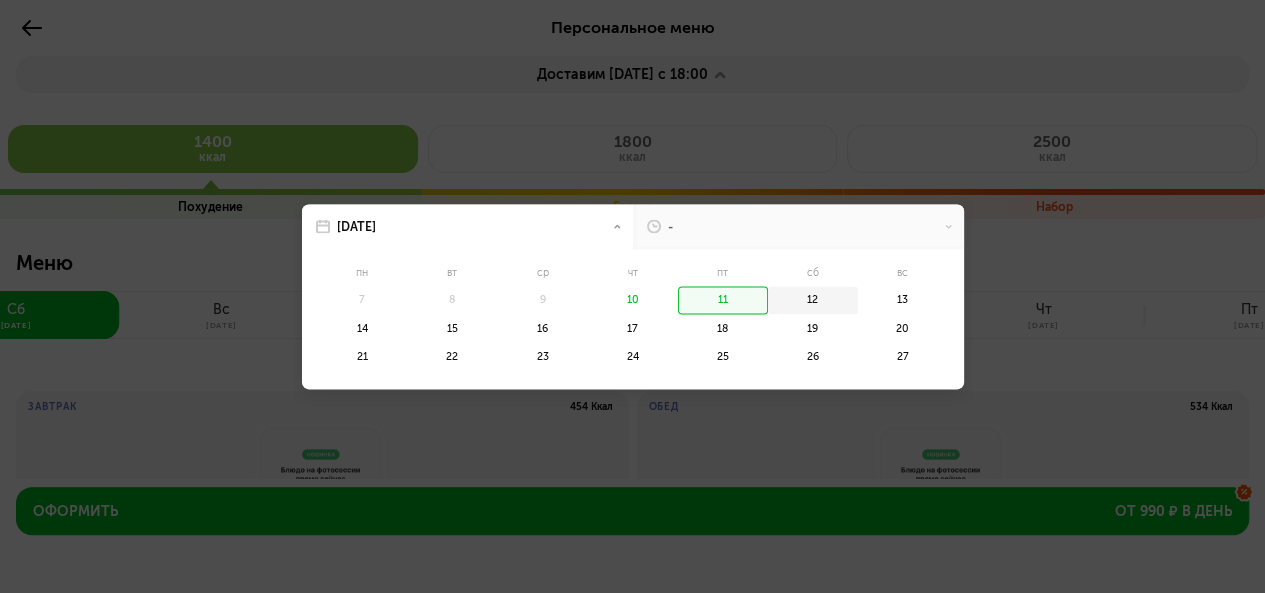 click on "12" 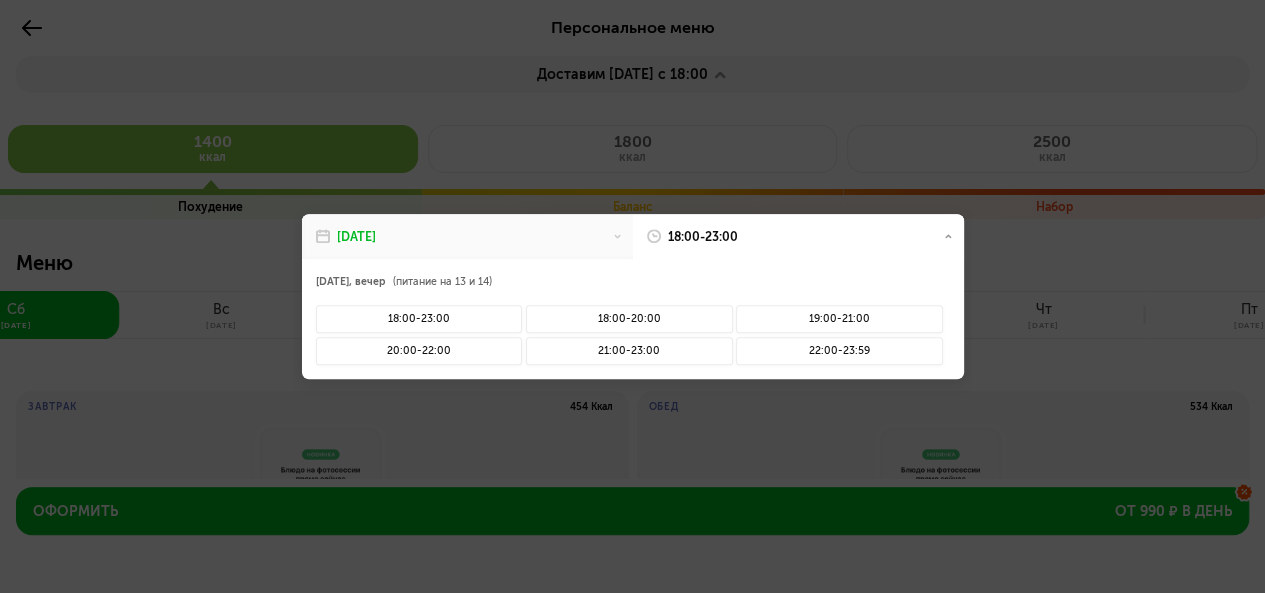 click at bounding box center (632, 296) 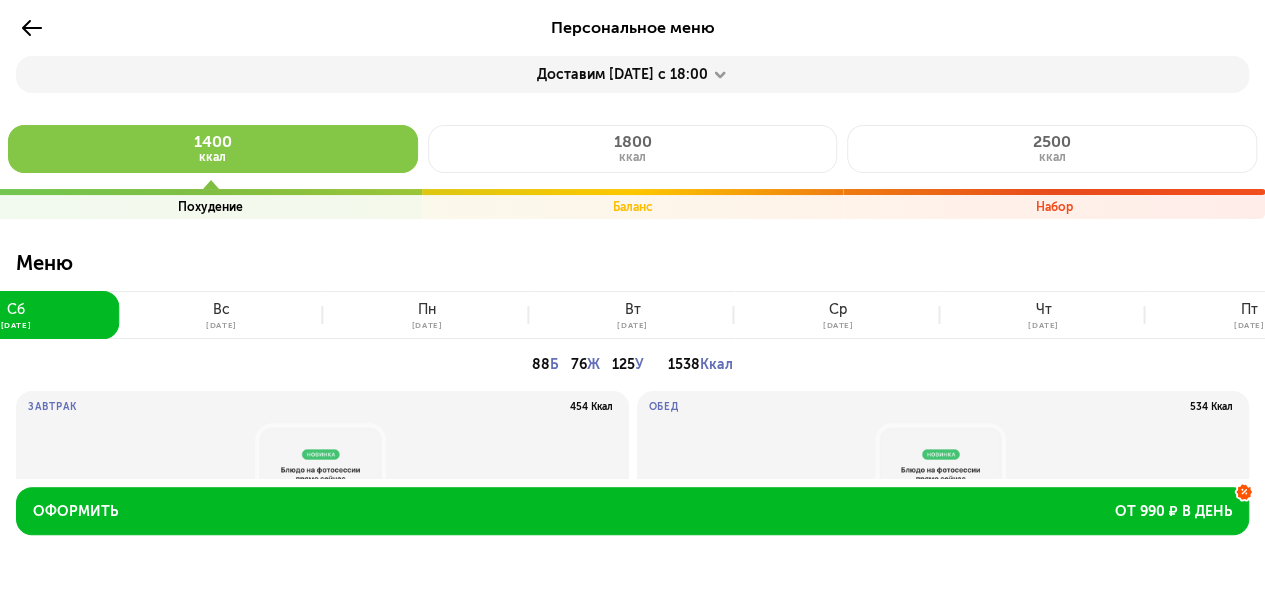 click on "Доставим [DATE] с 18:00" at bounding box center (632, 74) 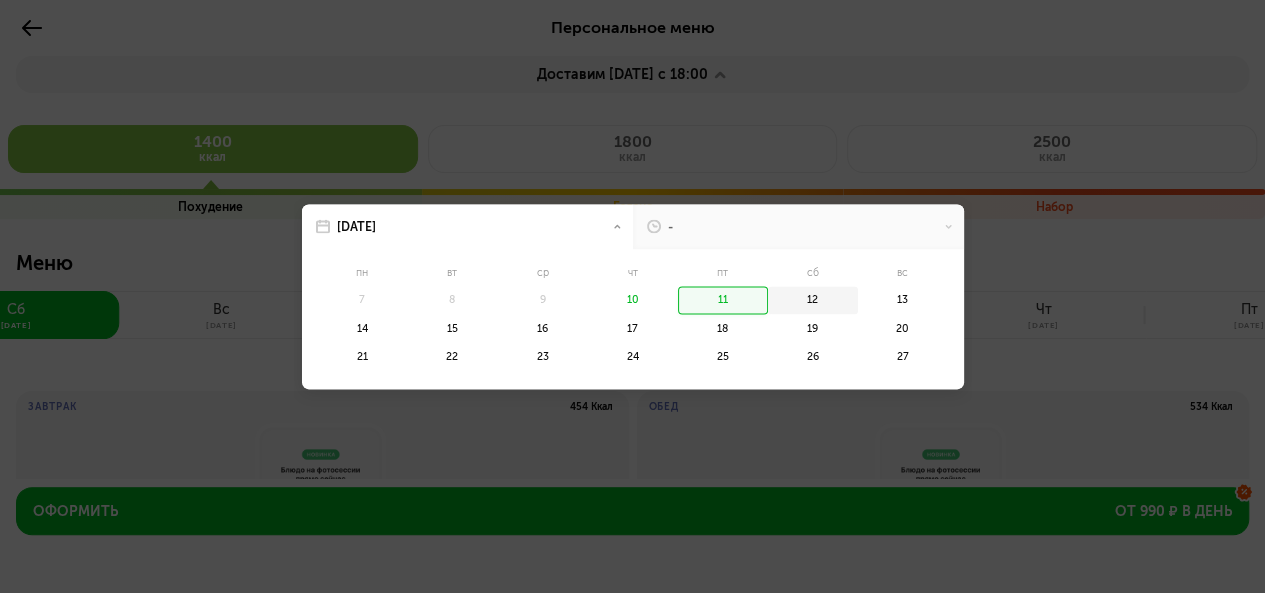 click on "12" 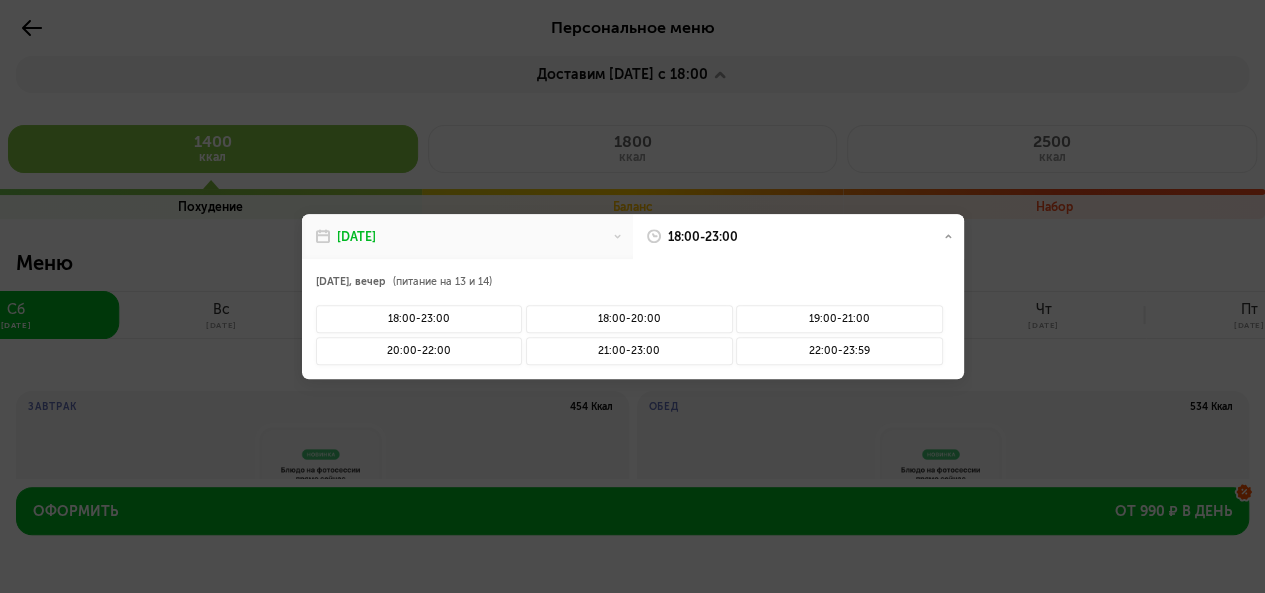 click at bounding box center [632, 296] 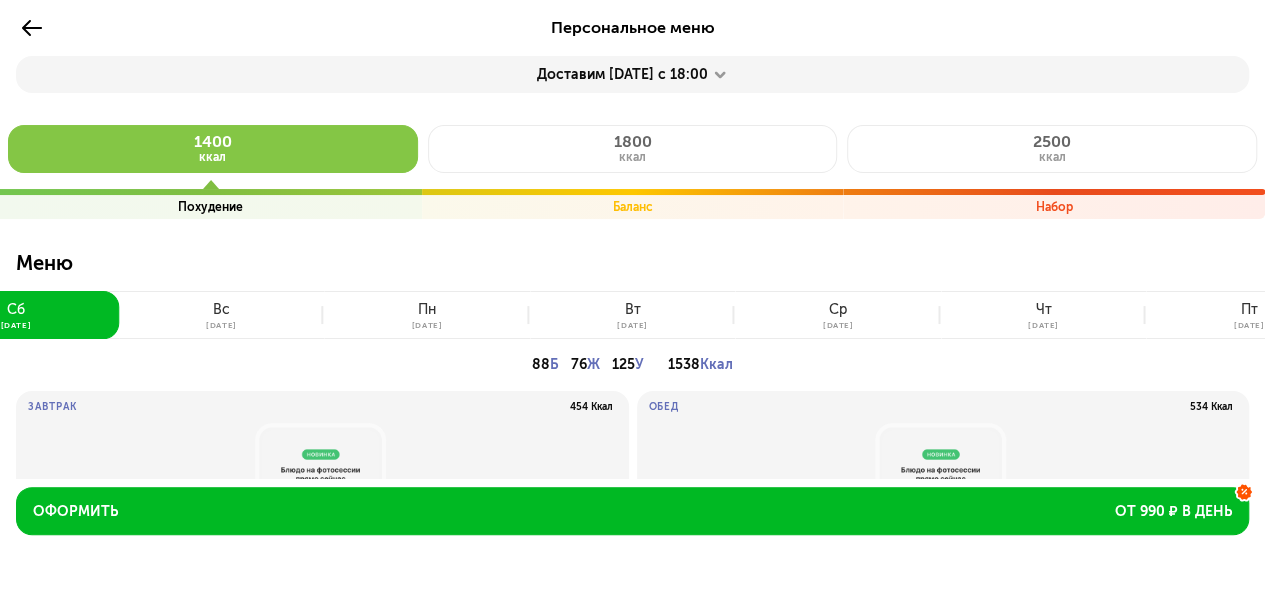 click on "1400 ккал Похудение 1800 ккал Баланс 2500 ккал Набор" 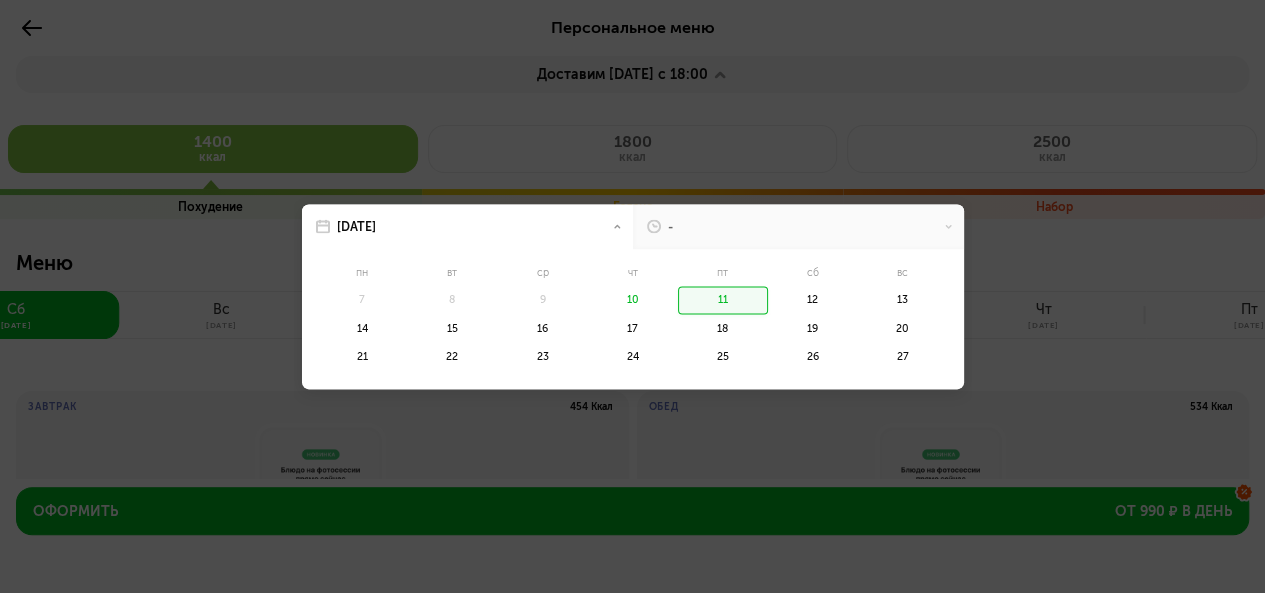 click on "10" 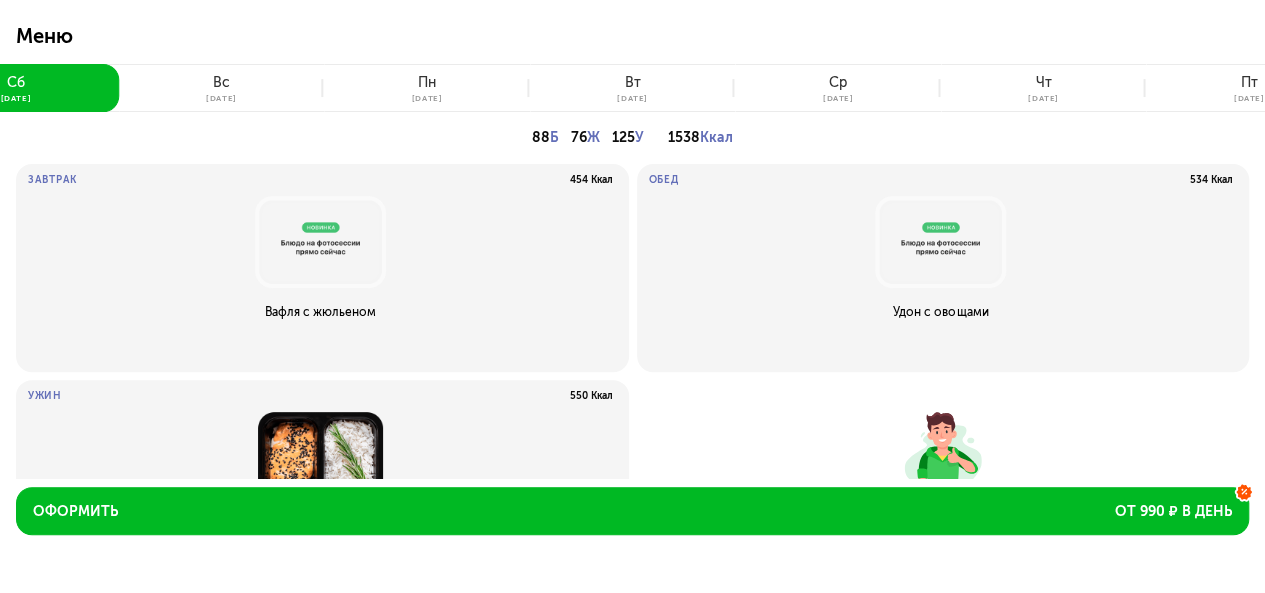 scroll, scrollTop: 351, scrollLeft: 0, axis: vertical 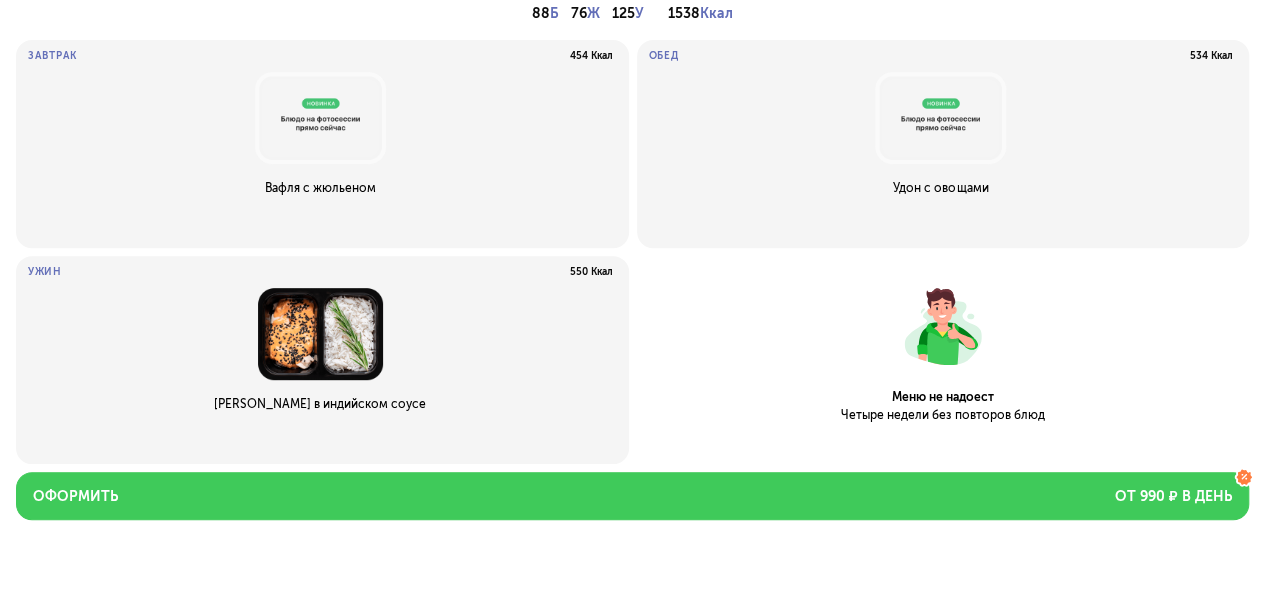 click on "Оформить   от 990 ₽ в день" at bounding box center [632, 496] 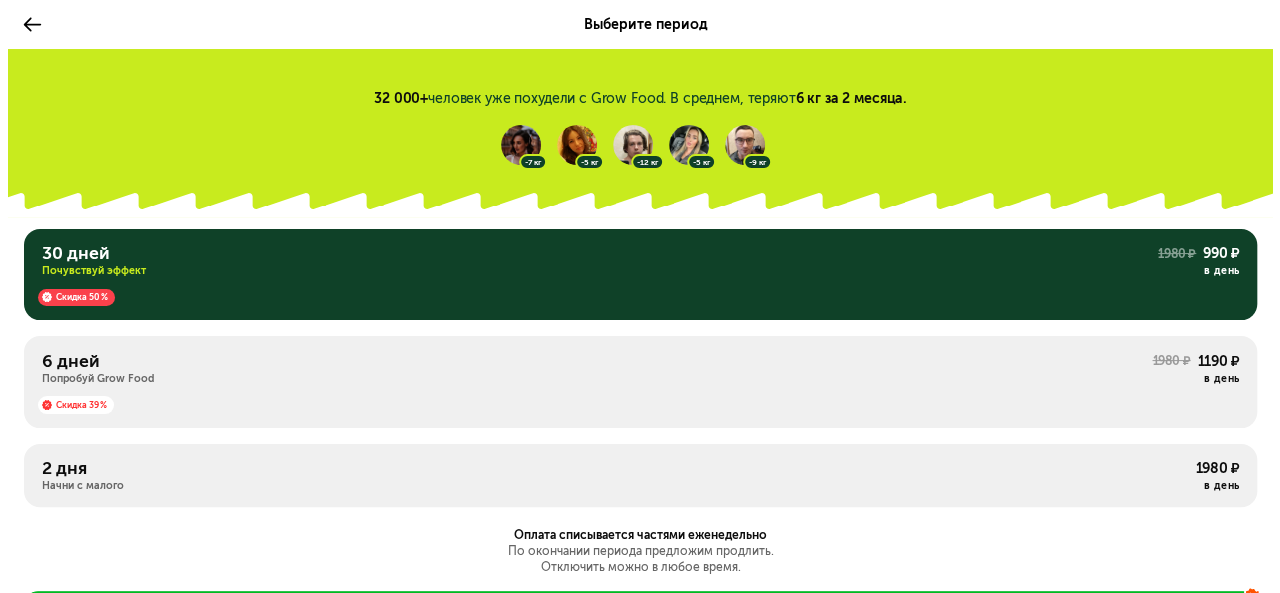 scroll, scrollTop: 0, scrollLeft: 0, axis: both 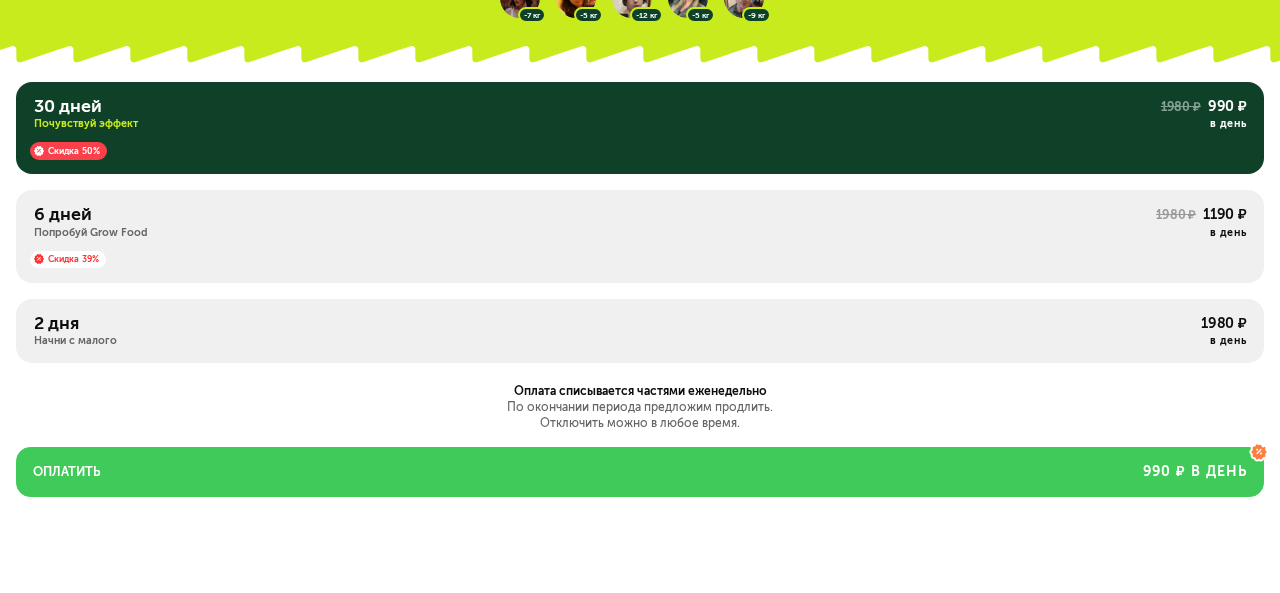 click on "Оплатить   990 ₽ в день" at bounding box center [640, 472] 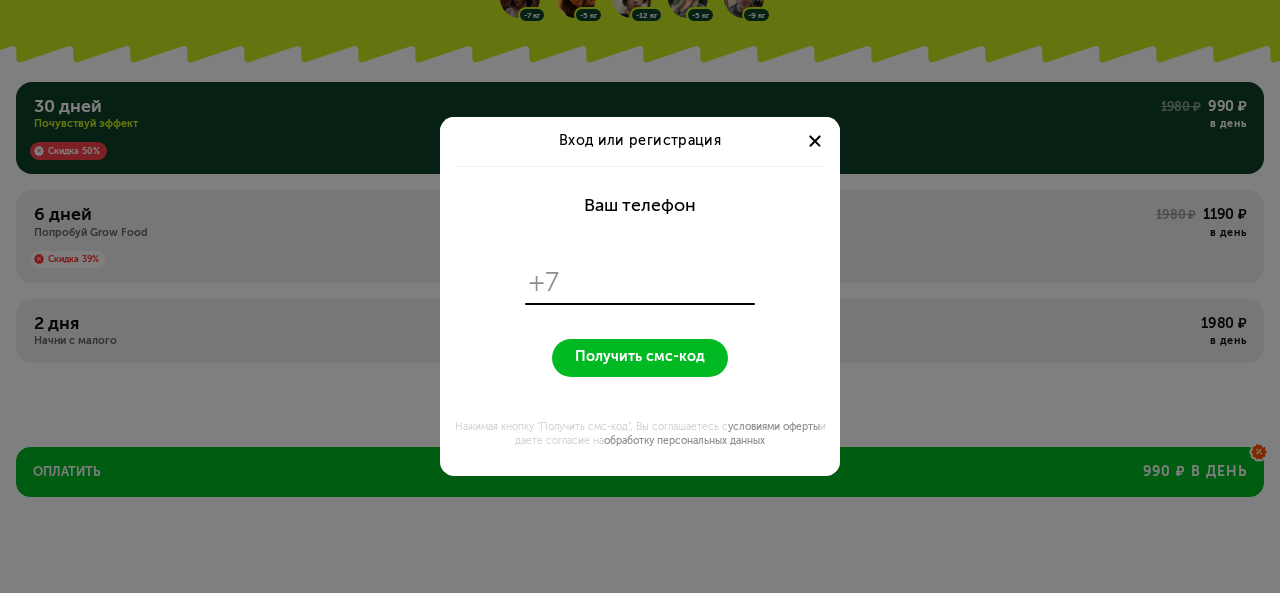 click at bounding box center [814, 141] 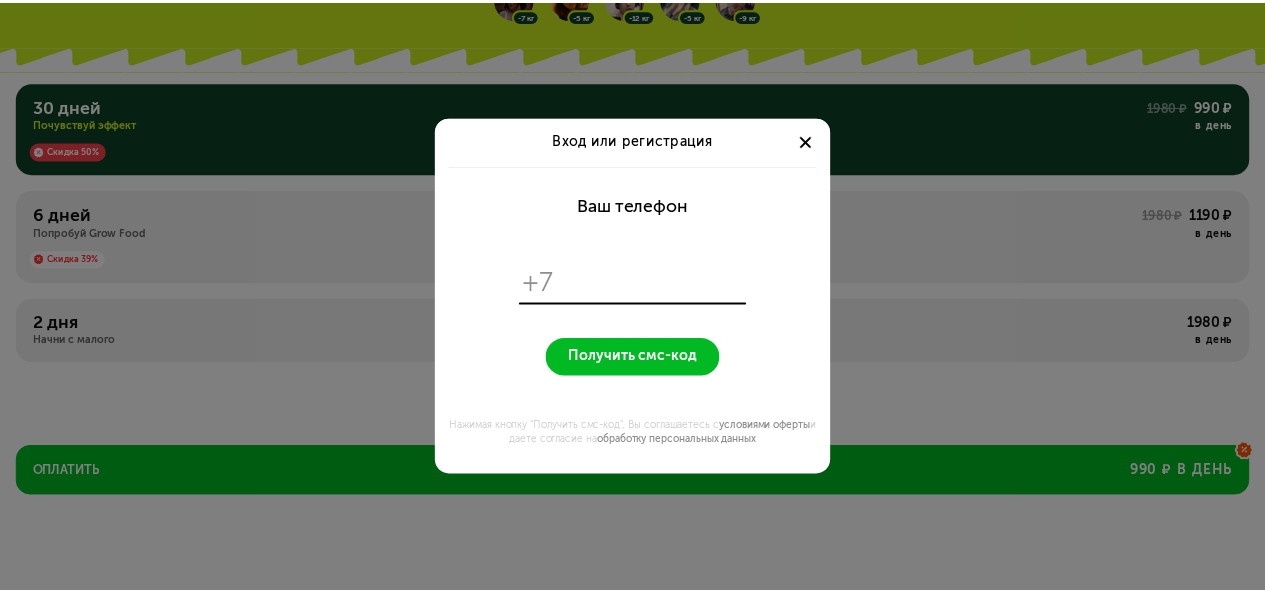 scroll, scrollTop: 351, scrollLeft: 0, axis: vertical 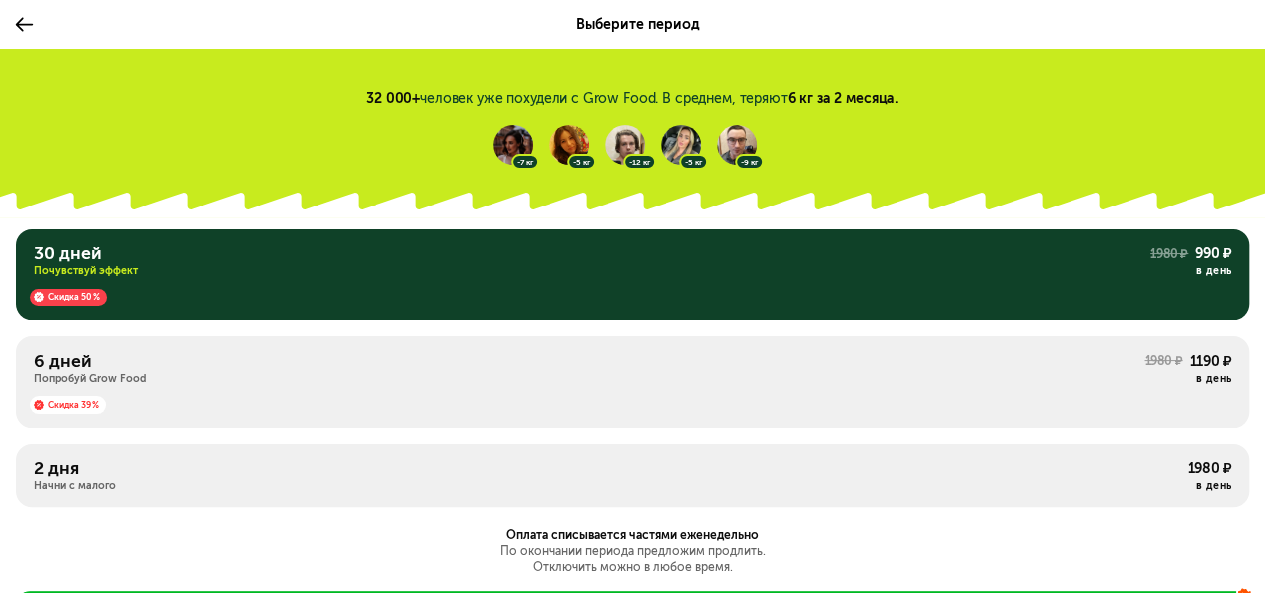 click on "Скидка 50%" at bounding box center (68, 298) 